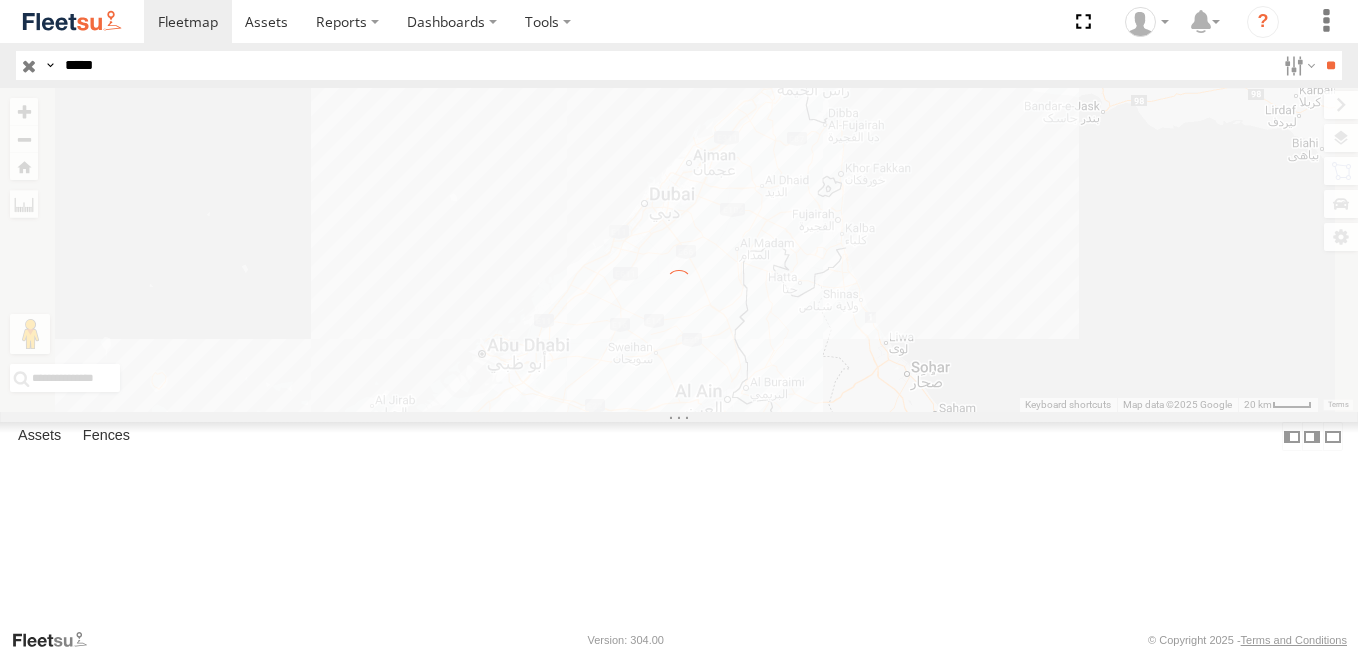 scroll, scrollTop: 0, scrollLeft: 0, axis: both 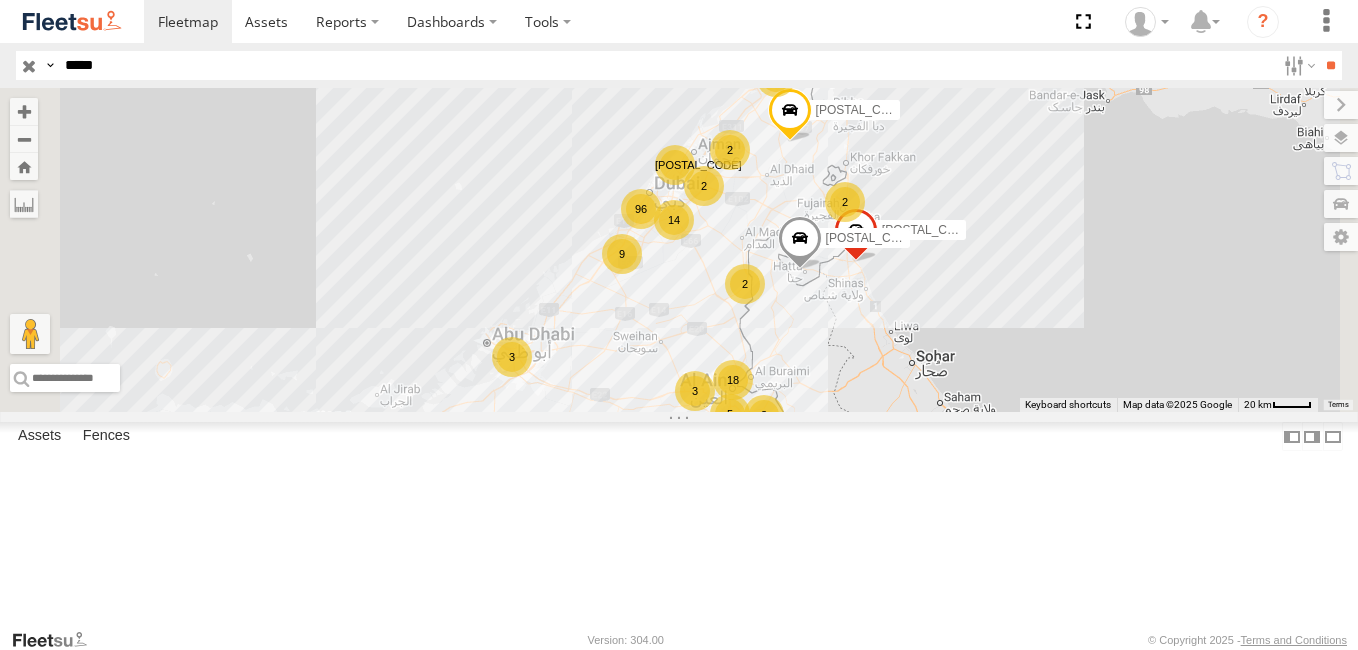 click on "*****" at bounding box center (666, 65) 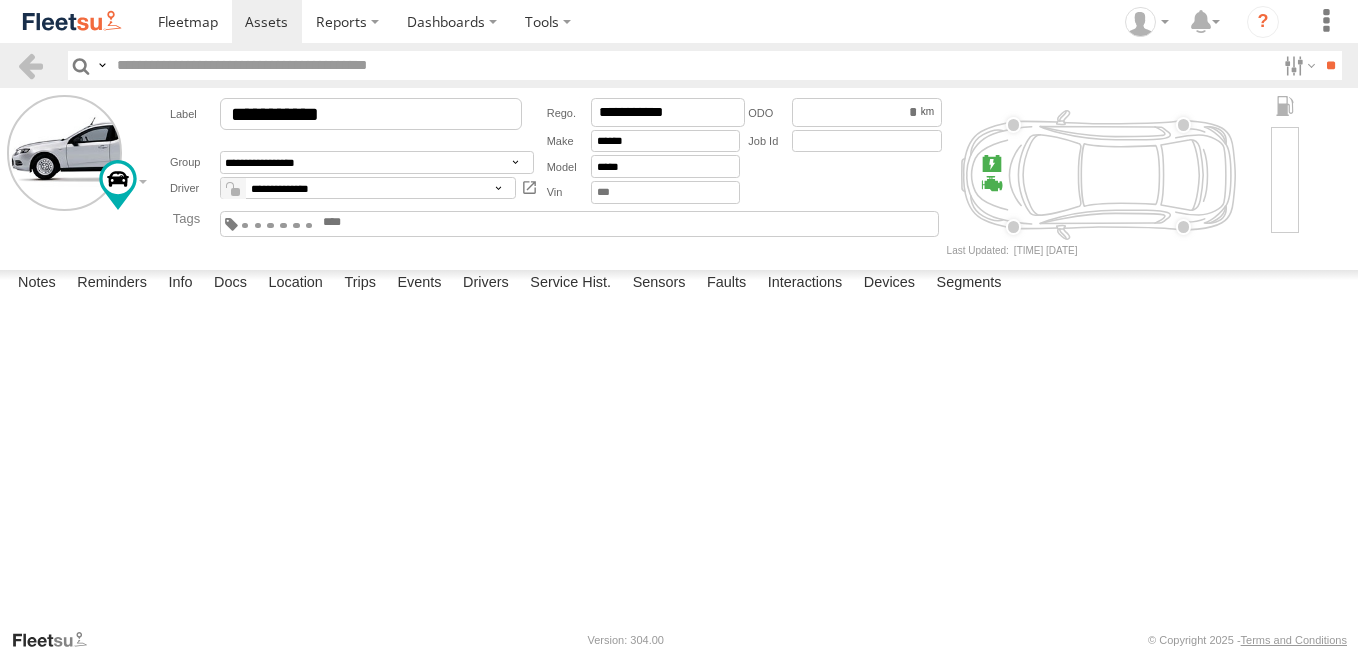 scroll, scrollTop: 0, scrollLeft: 0, axis: both 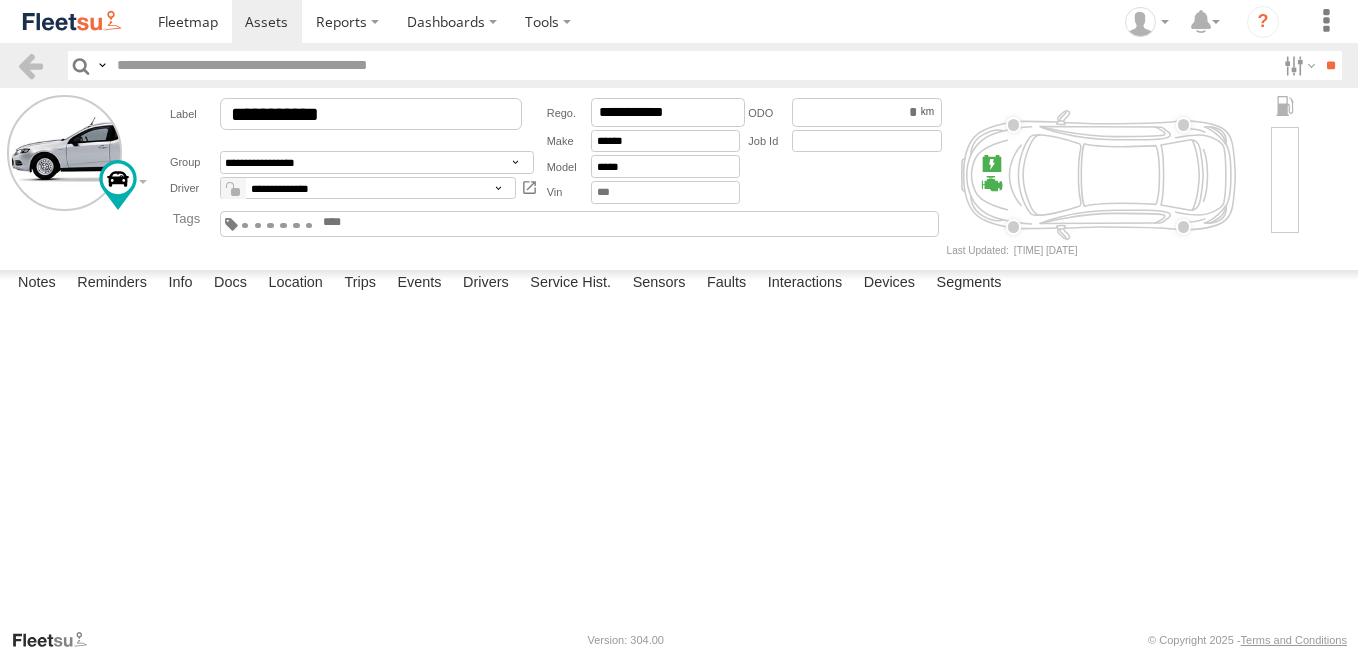 select on "*****" 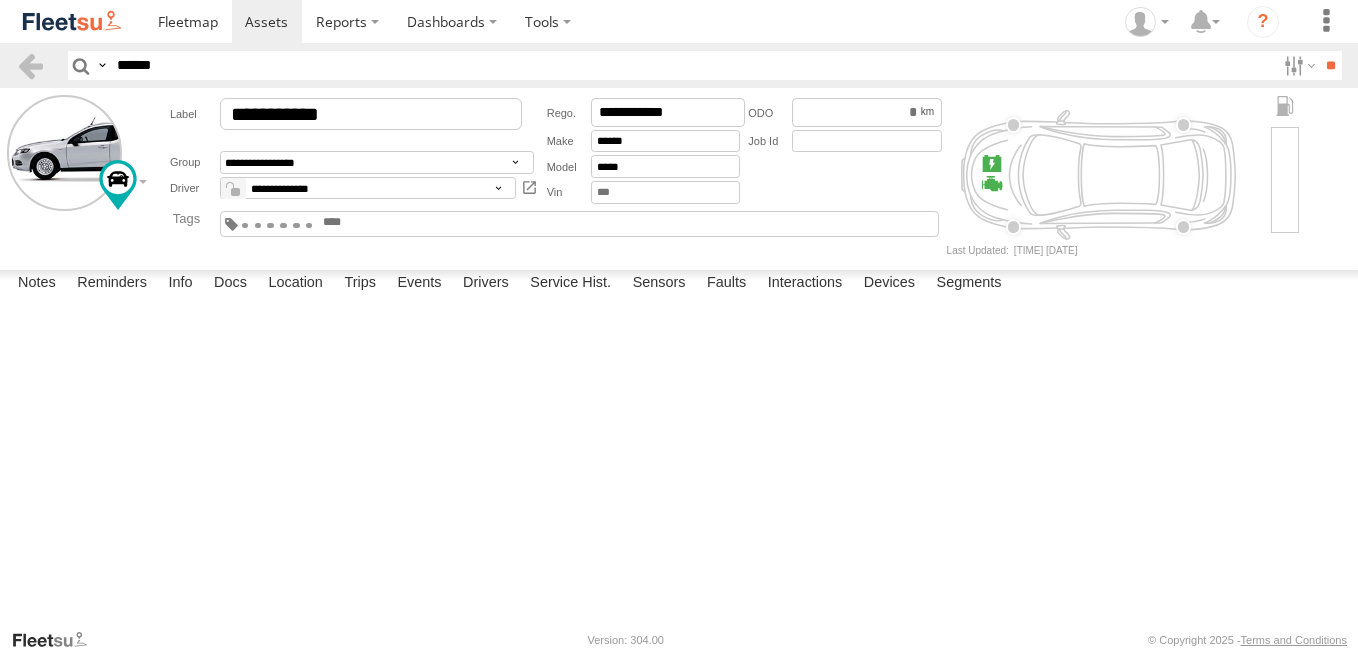 type on "******" 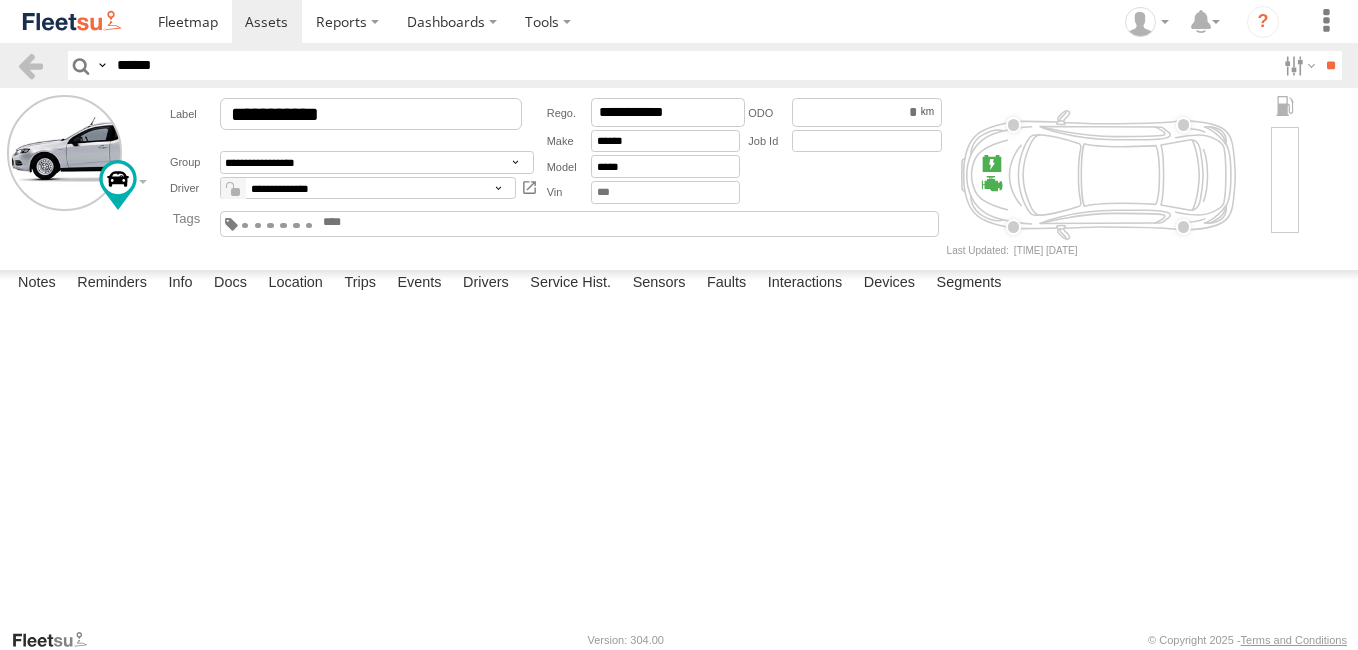 click on "**" at bounding box center (1330, 65) 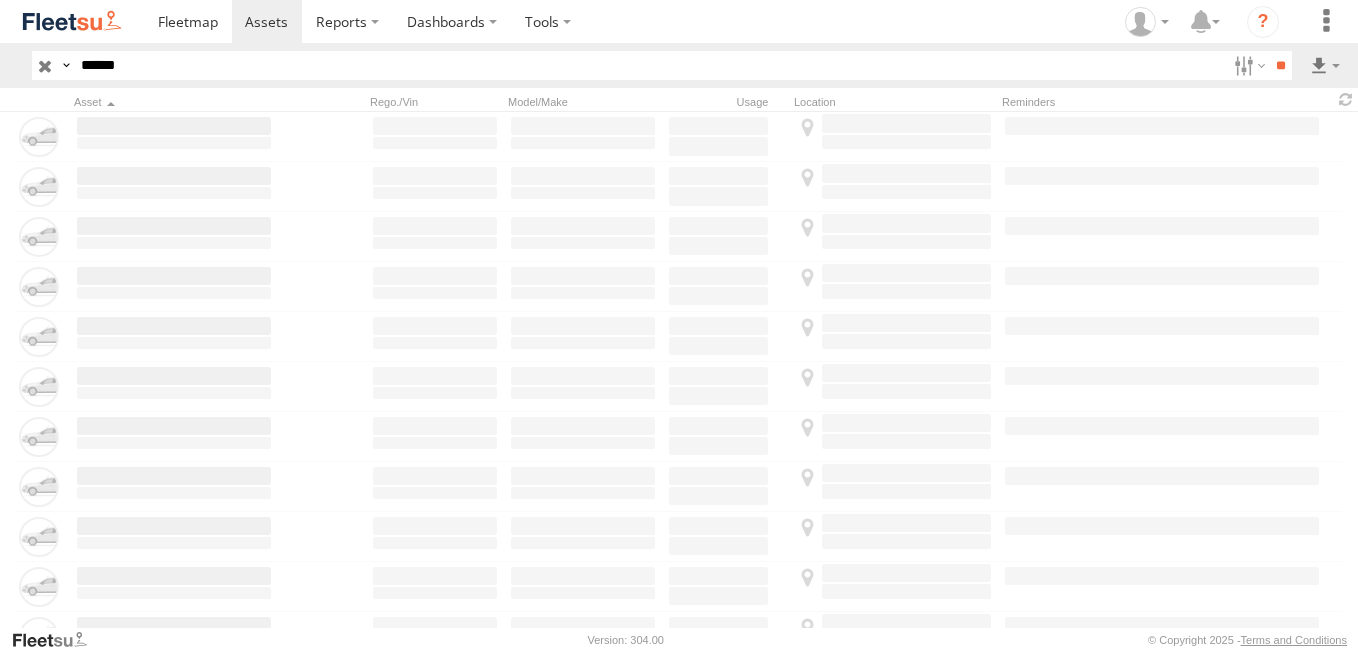 scroll, scrollTop: 0, scrollLeft: 0, axis: both 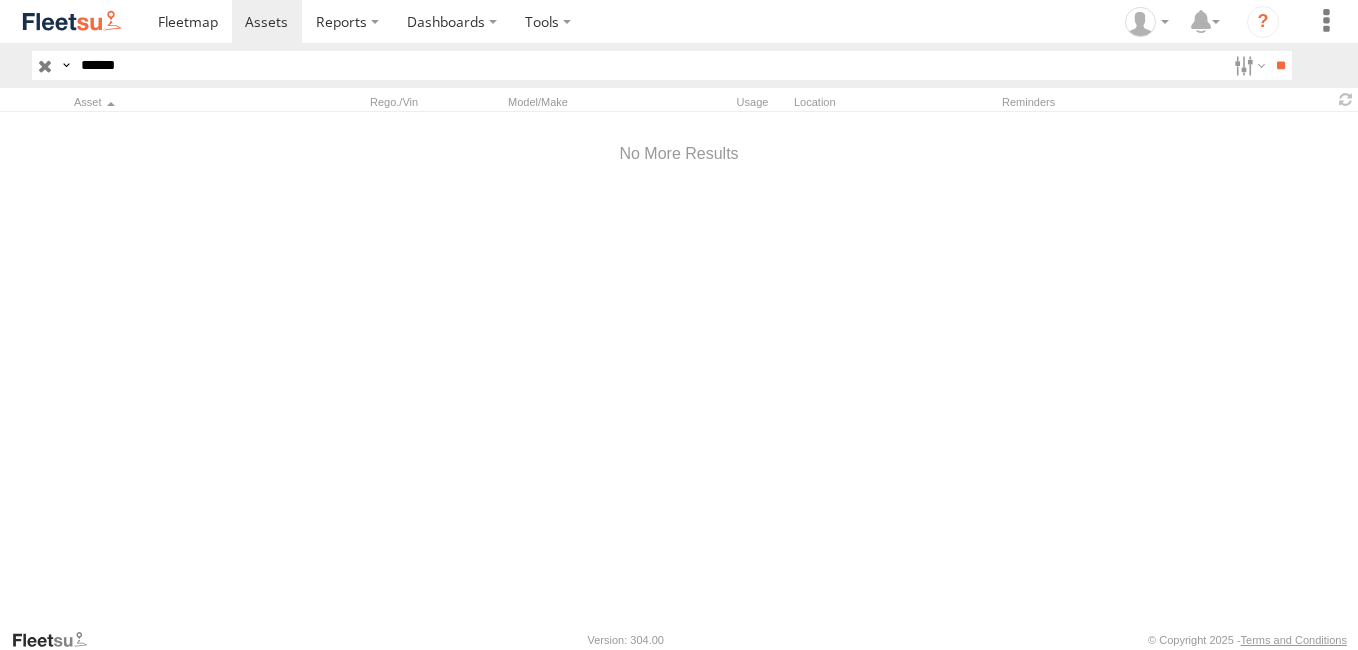 drag, startPoint x: 0, startPoint y: 0, endPoint x: 384, endPoint y: 59, distance: 388.5061 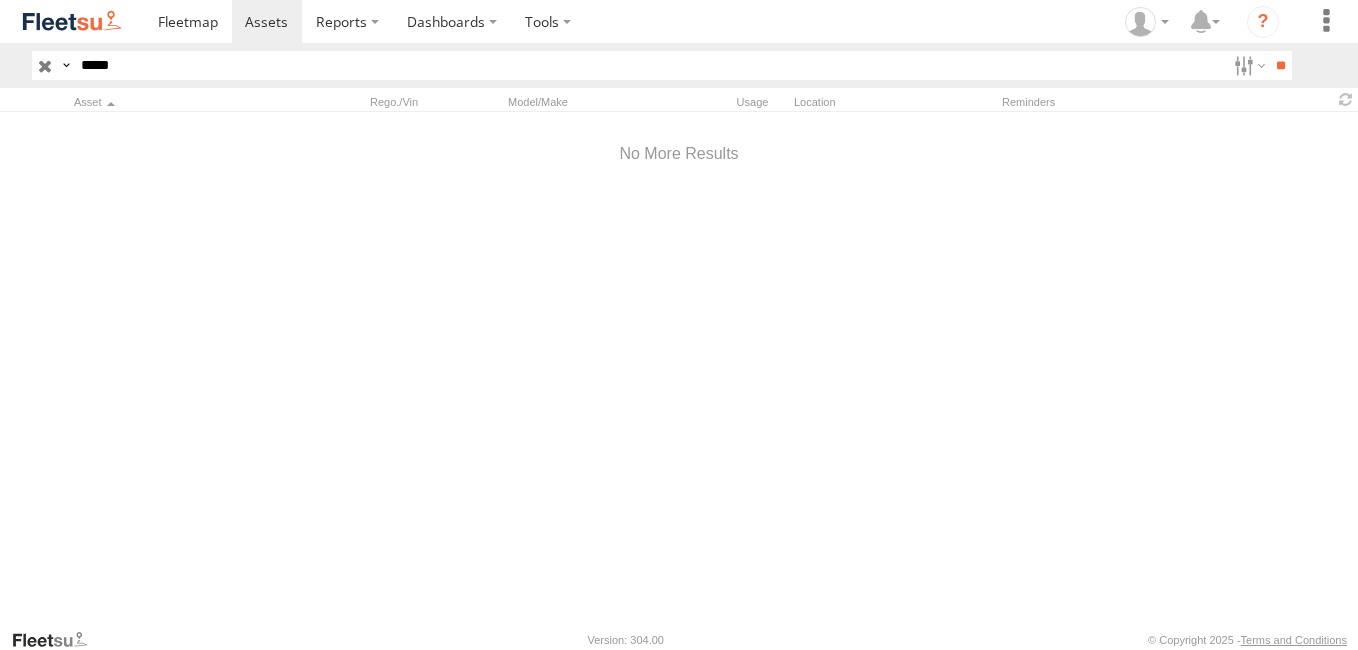 type on "*****" 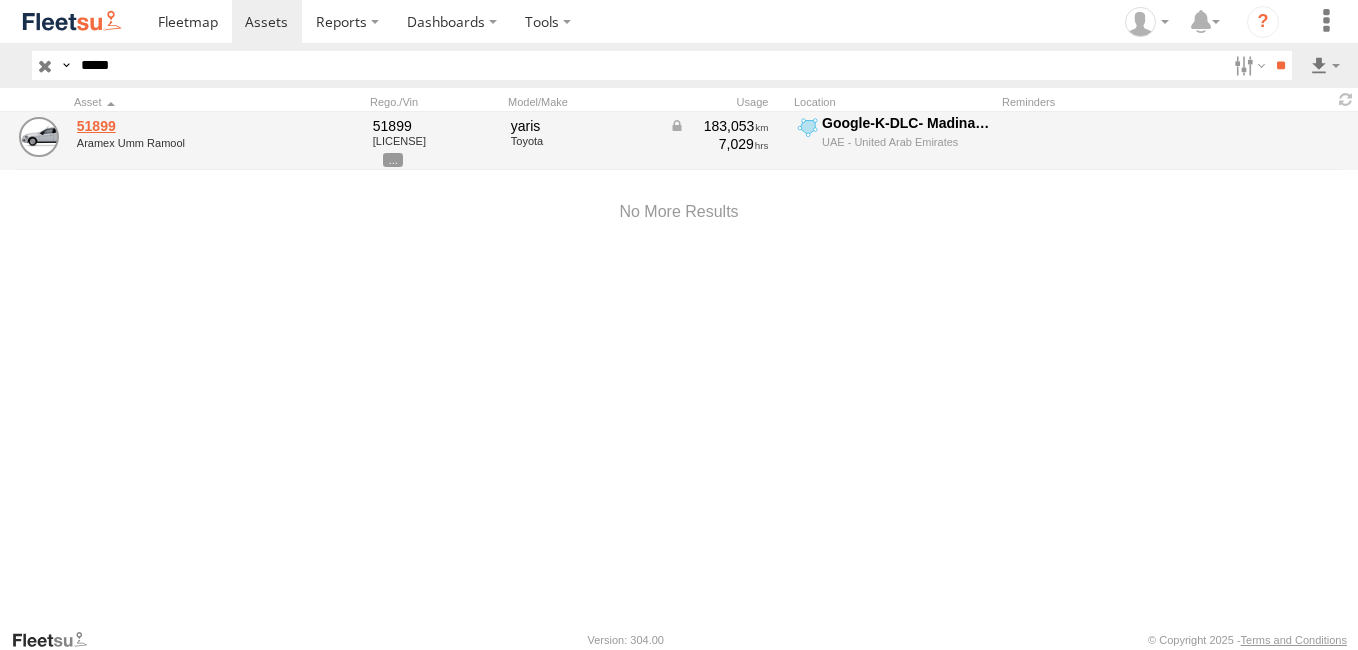 click on "51899" at bounding box center [174, 126] 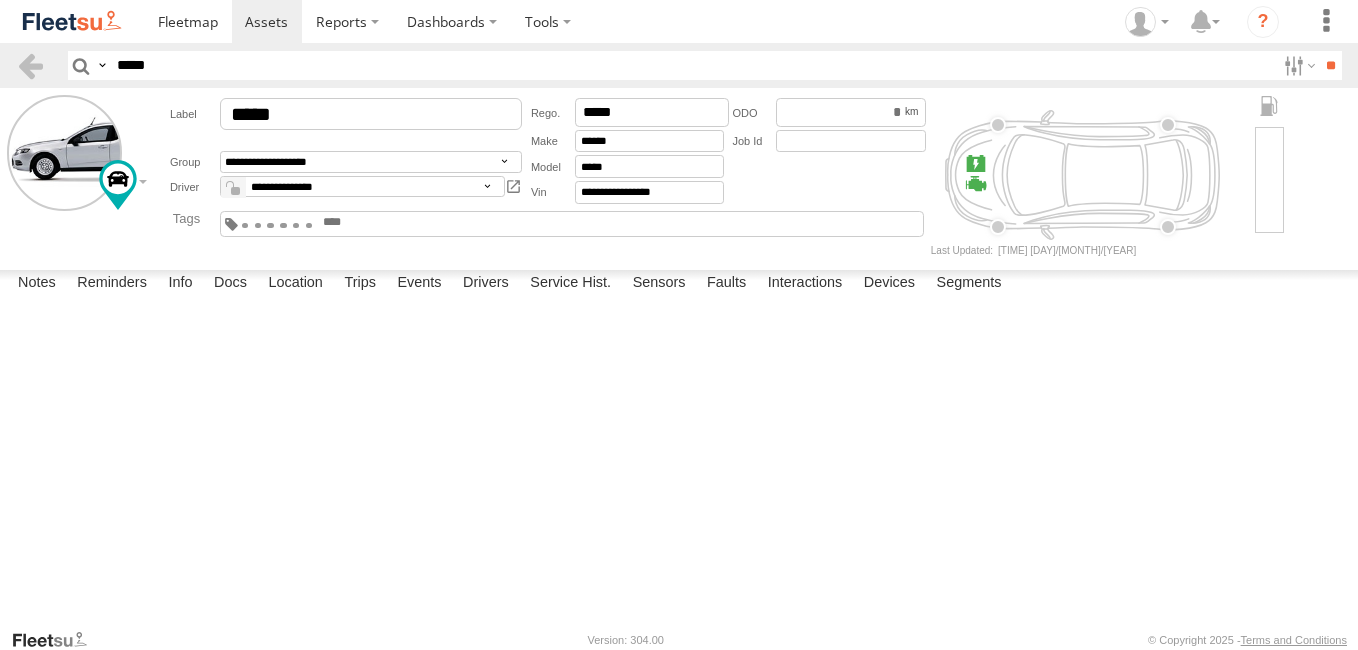 click on "**********" at bounding box center (362, 187) 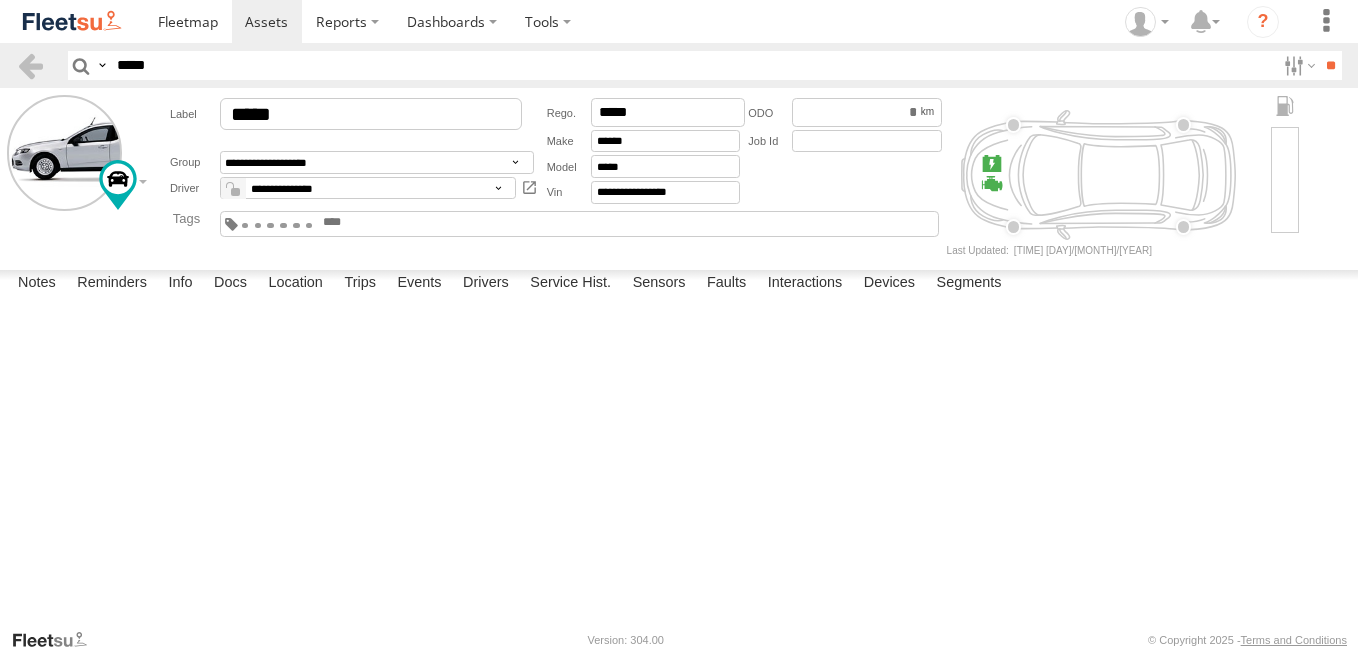 scroll, scrollTop: 0, scrollLeft: 0, axis: both 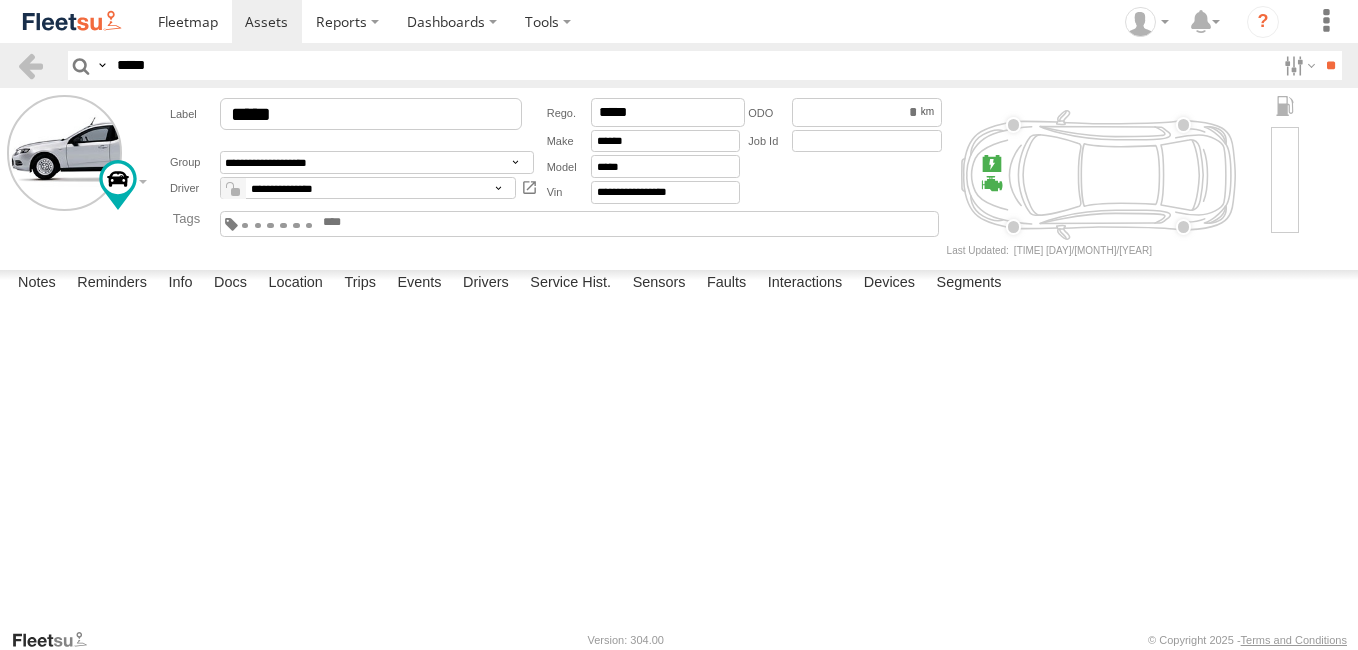 select on "*****" 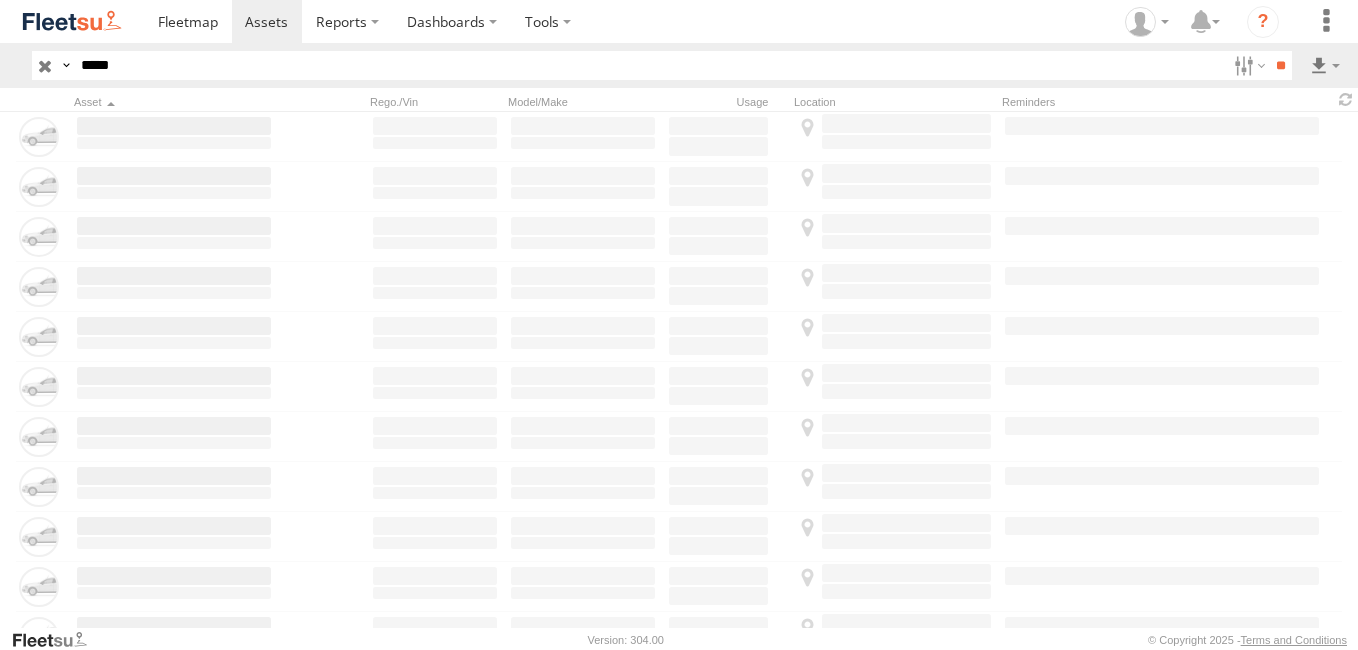 scroll, scrollTop: 0, scrollLeft: 0, axis: both 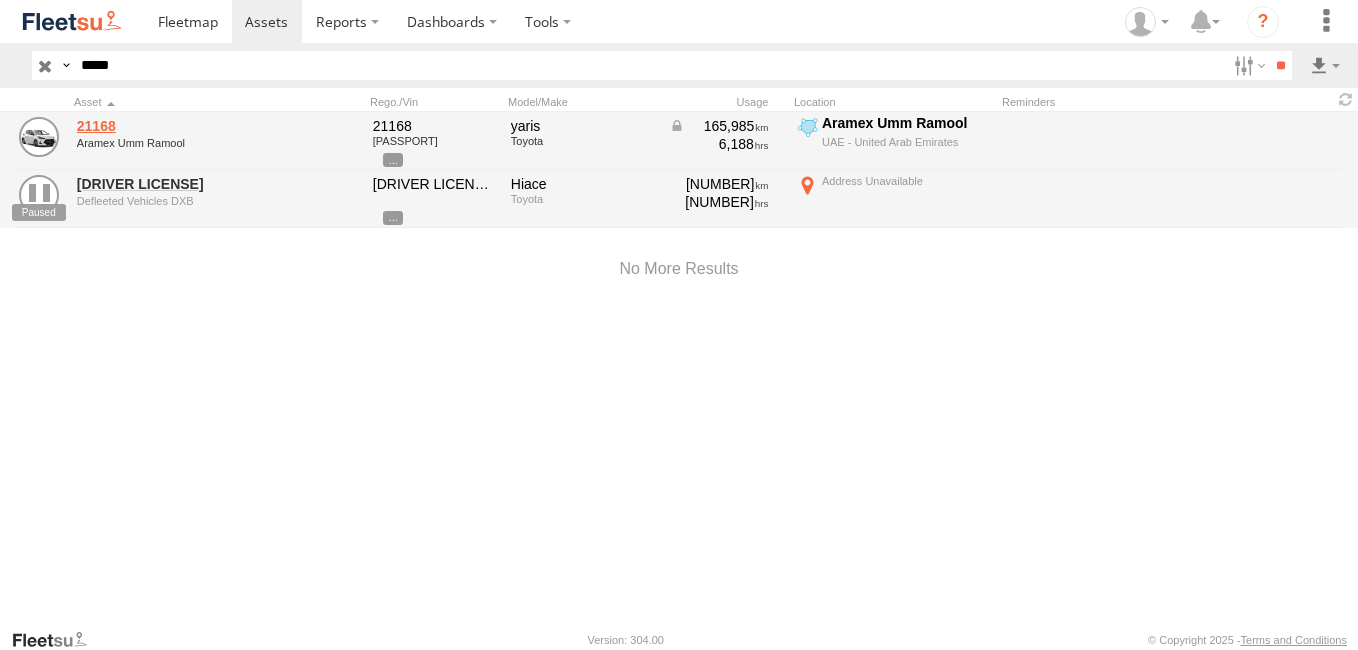 click on "21168" at bounding box center [174, 126] 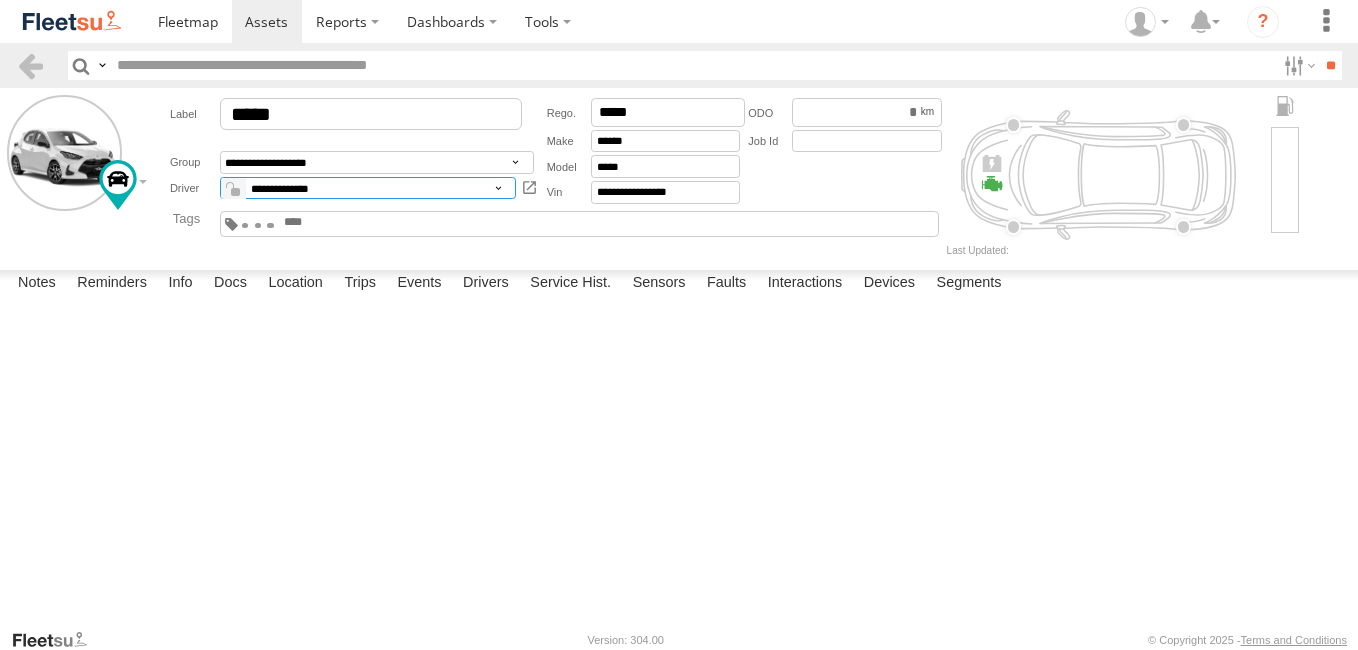 scroll, scrollTop: 0, scrollLeft: 0, axis: both 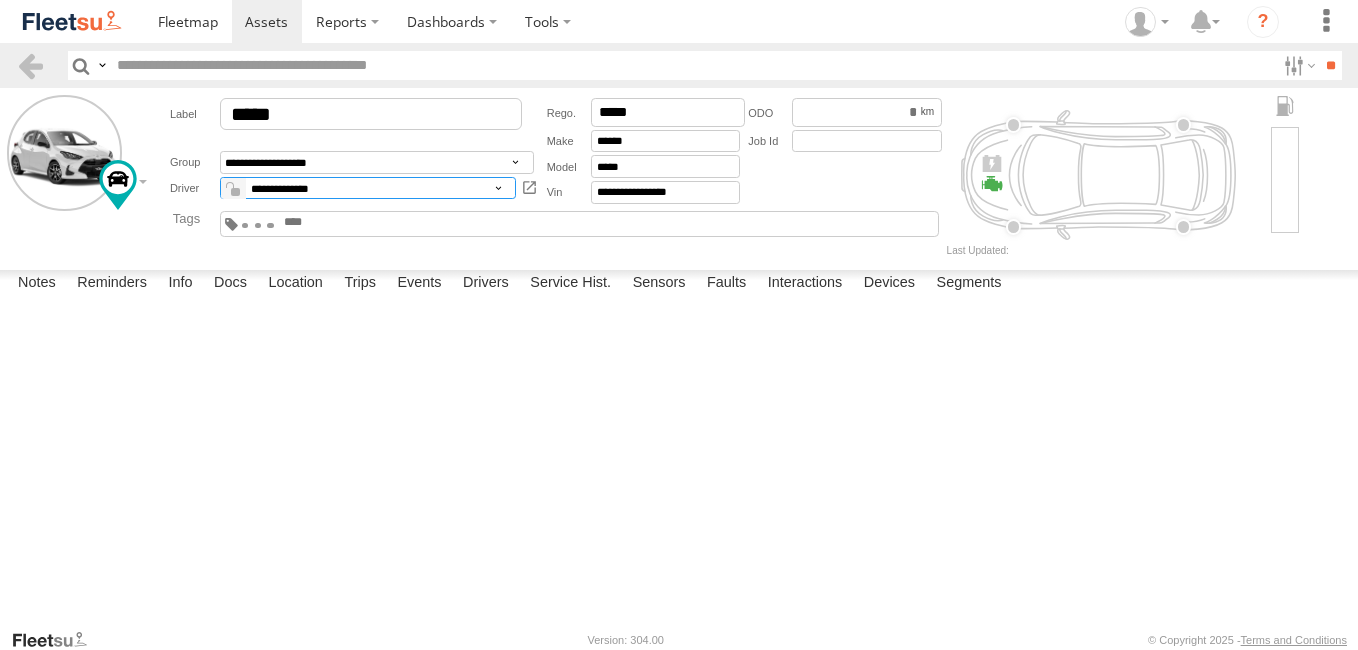 type on "*****" 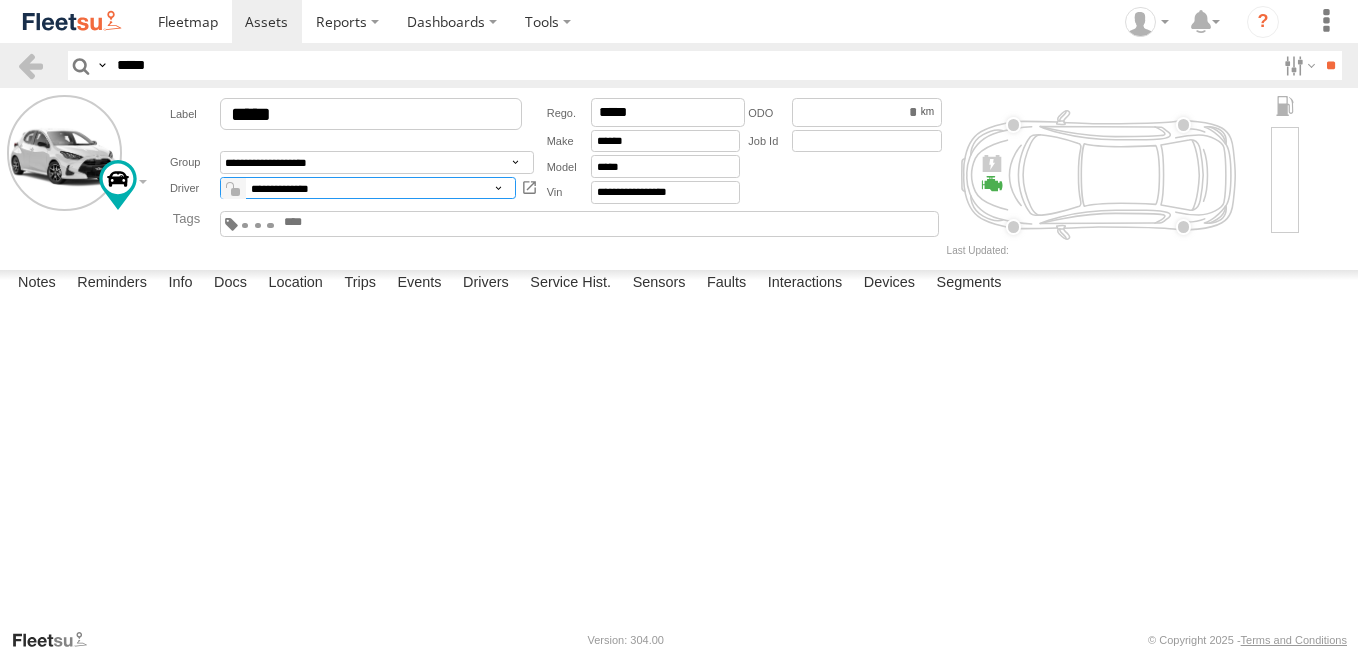 click on "**********" at bounding box center (368, 188) 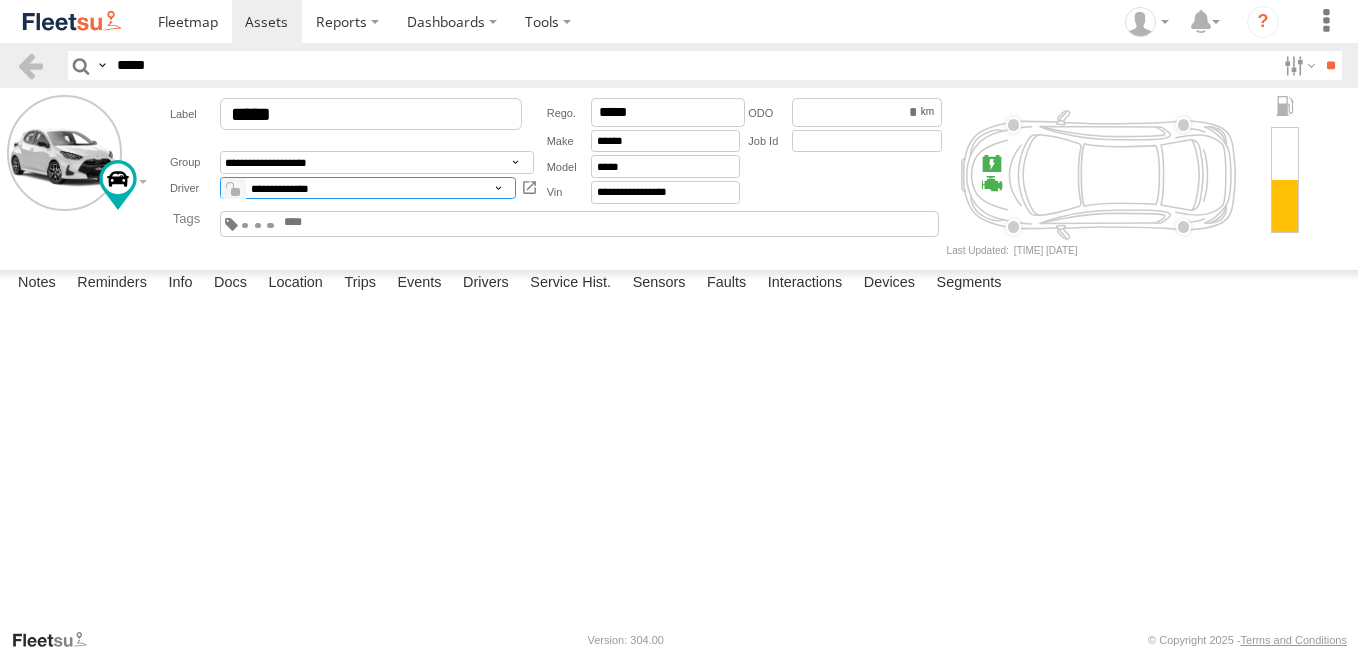 click on "**********" at bounding box center [368, 188] 